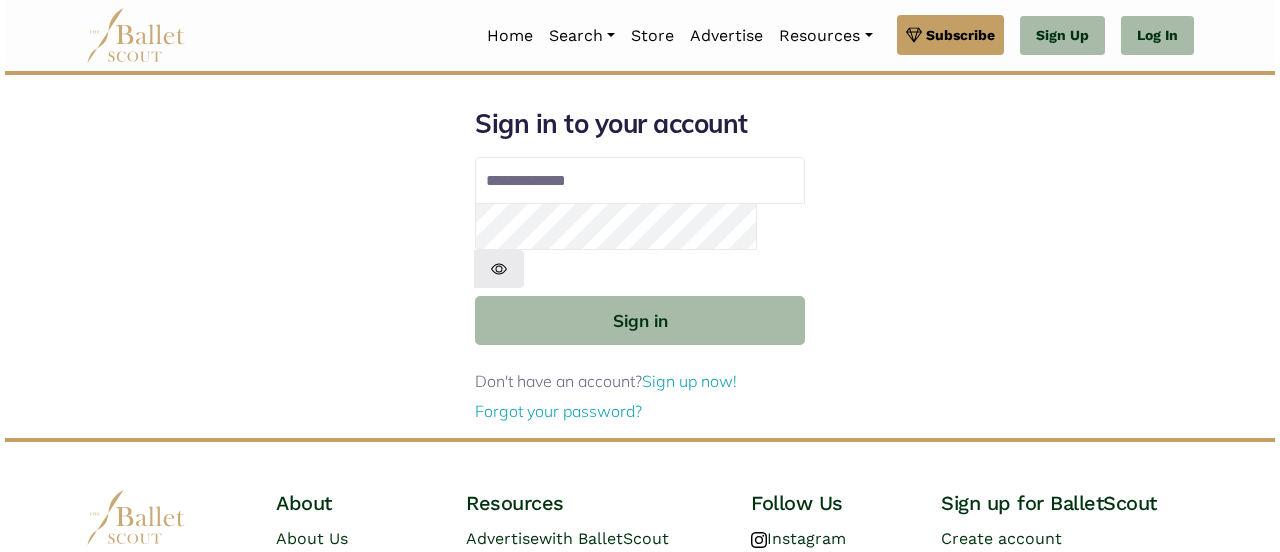 scroll, scrollTop: 0, scrollLeft: 0, axis: both 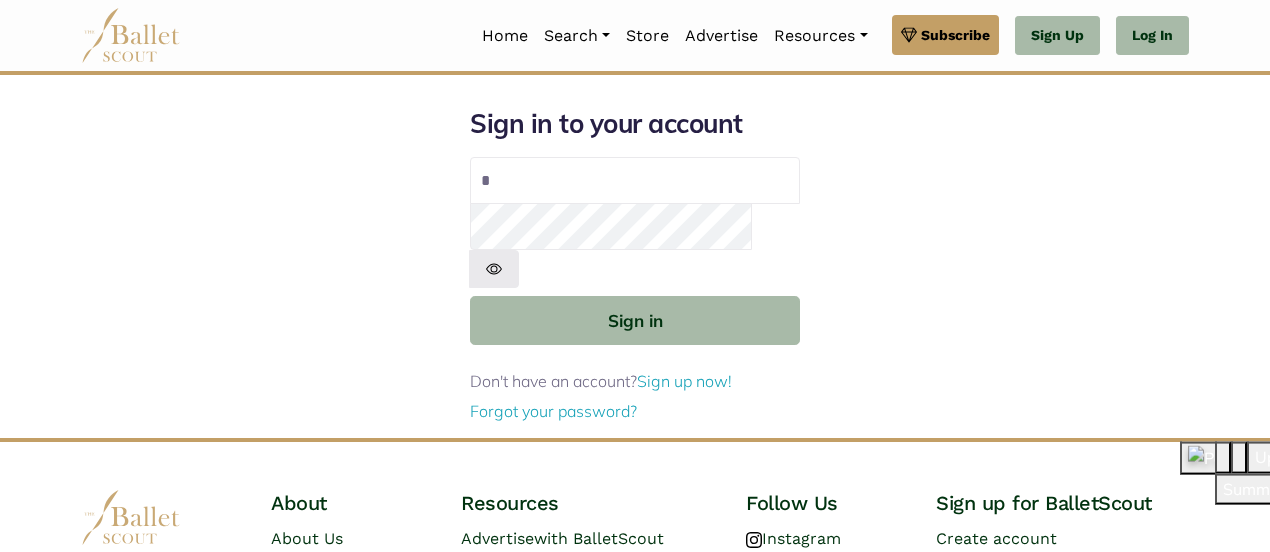 type on "**********" 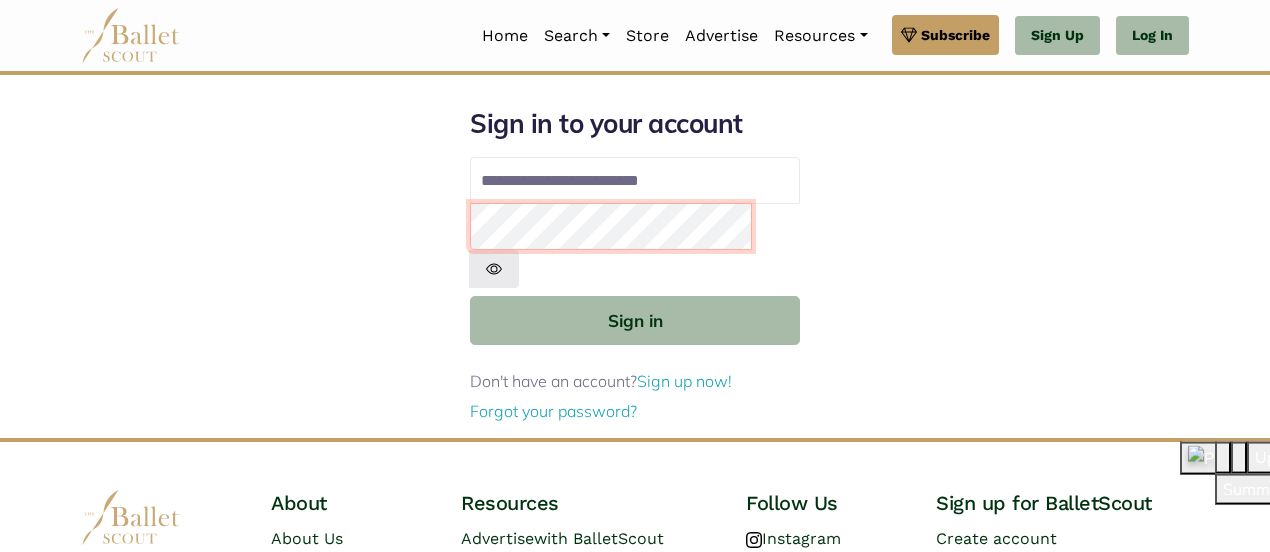 click on "Sign in" at bounding box center (635, 320) 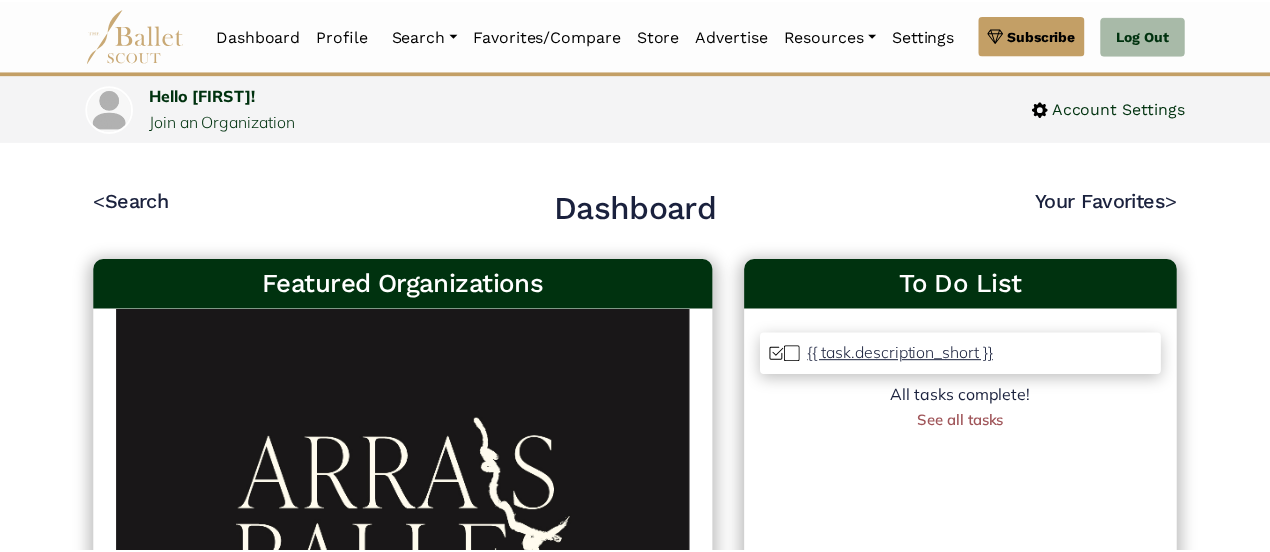 scroll, scrollTop: 0, scrollLeft: 0, axis: both 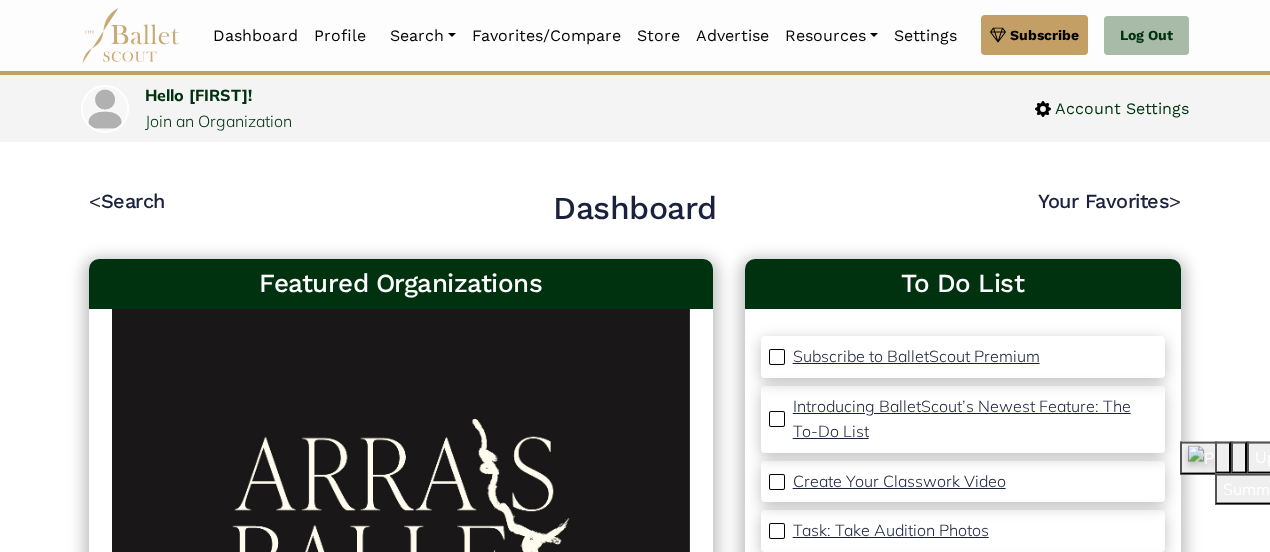 click on "Search" at bounding box center [423, 36] 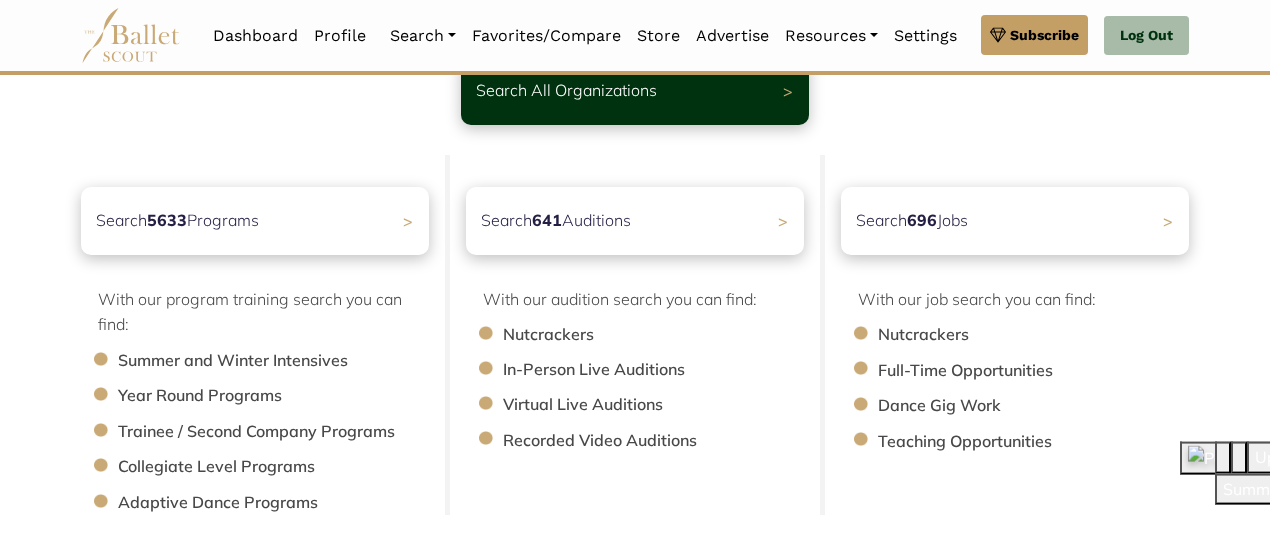 scroll, scrollTop: 168, scrollLeft: 0, axis: vertical 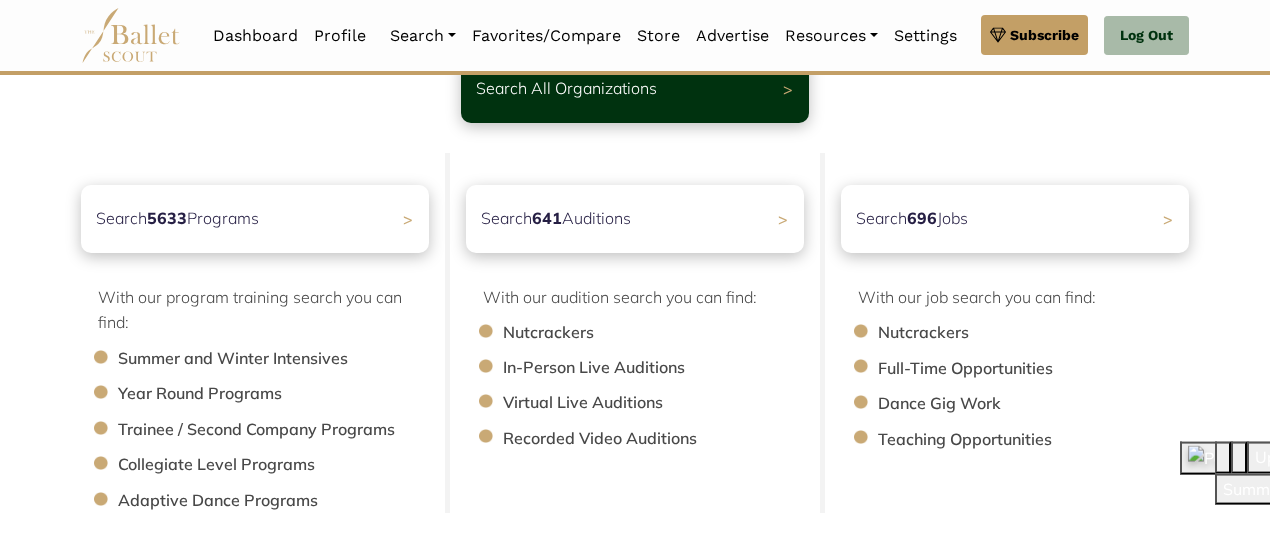 click on "Search  696  Jobs" at bounding box center (912, 219) 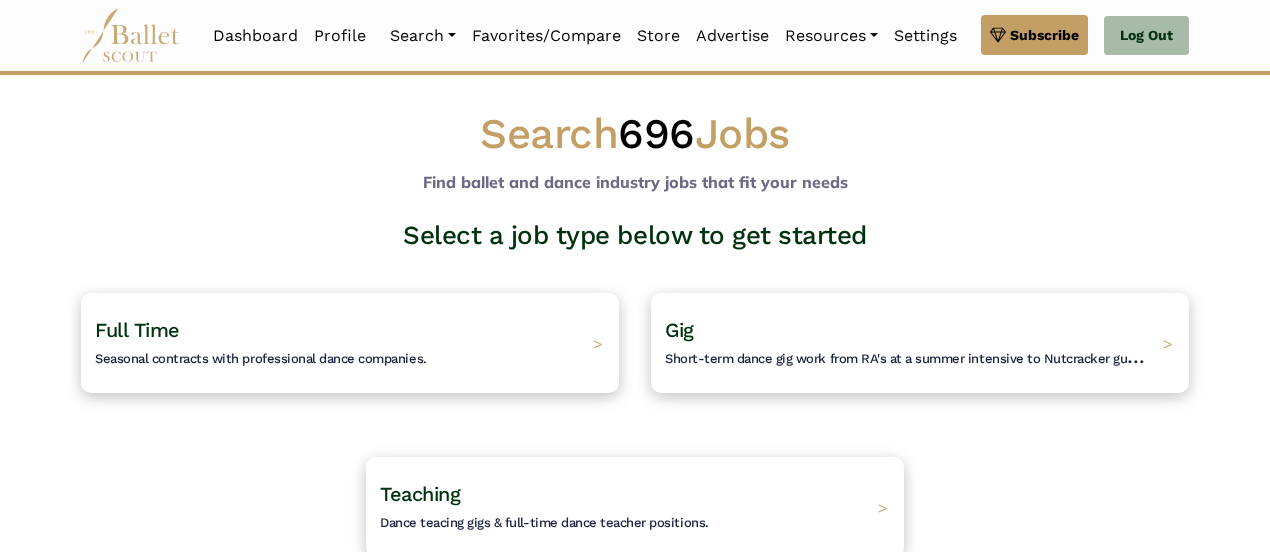 scroll, scrollTop: 0, scrollLeft: 0, axis: both 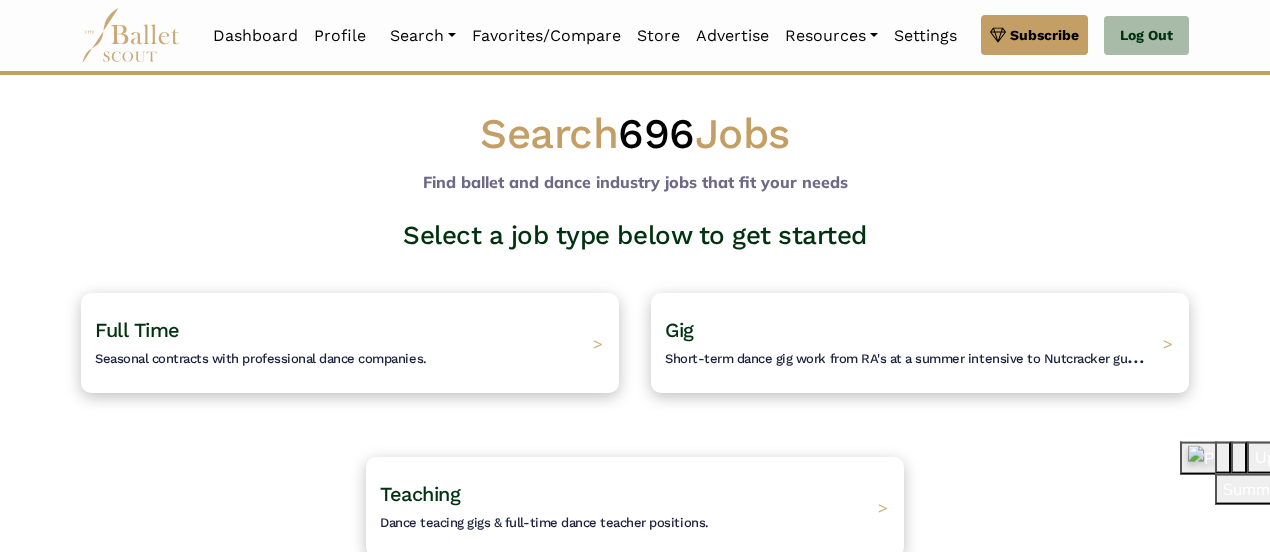 click on "Gig Short-term dance gig
work from RA's at a summer intensive to Nutcracker guestings." at bounding box center [909, 343] 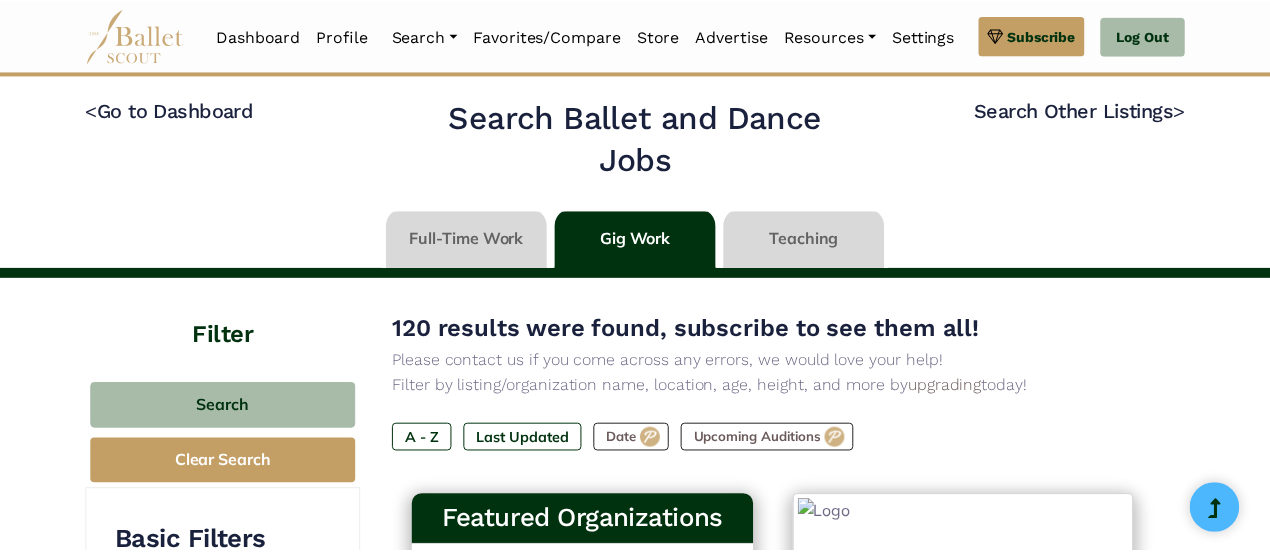 scroll, scrollTop: 0, scrollLeft: 0, axis: both 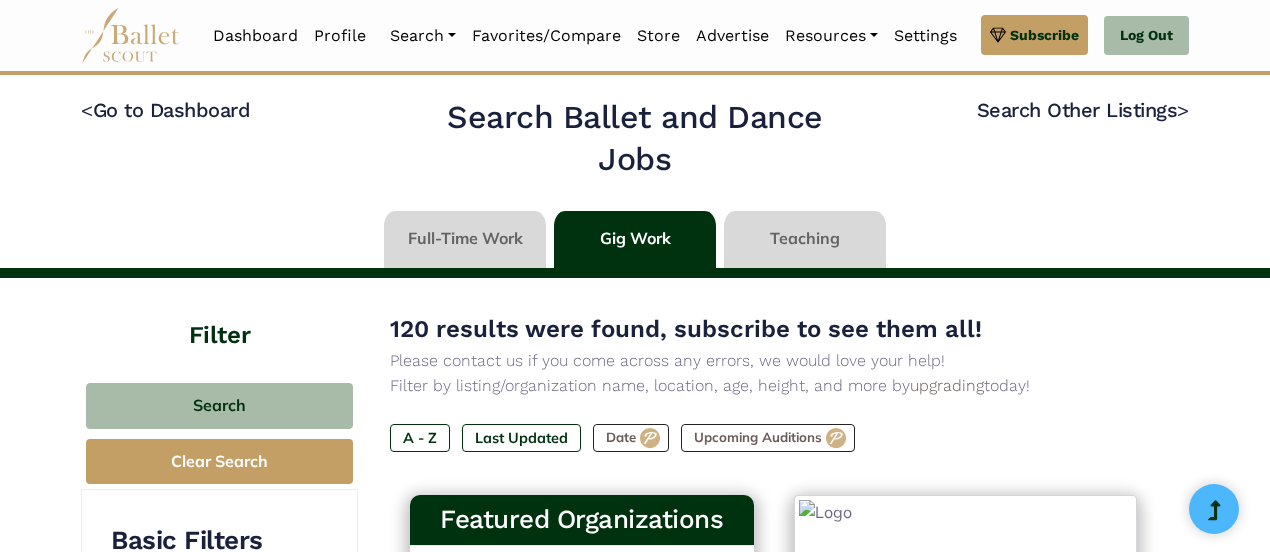 type on "******" 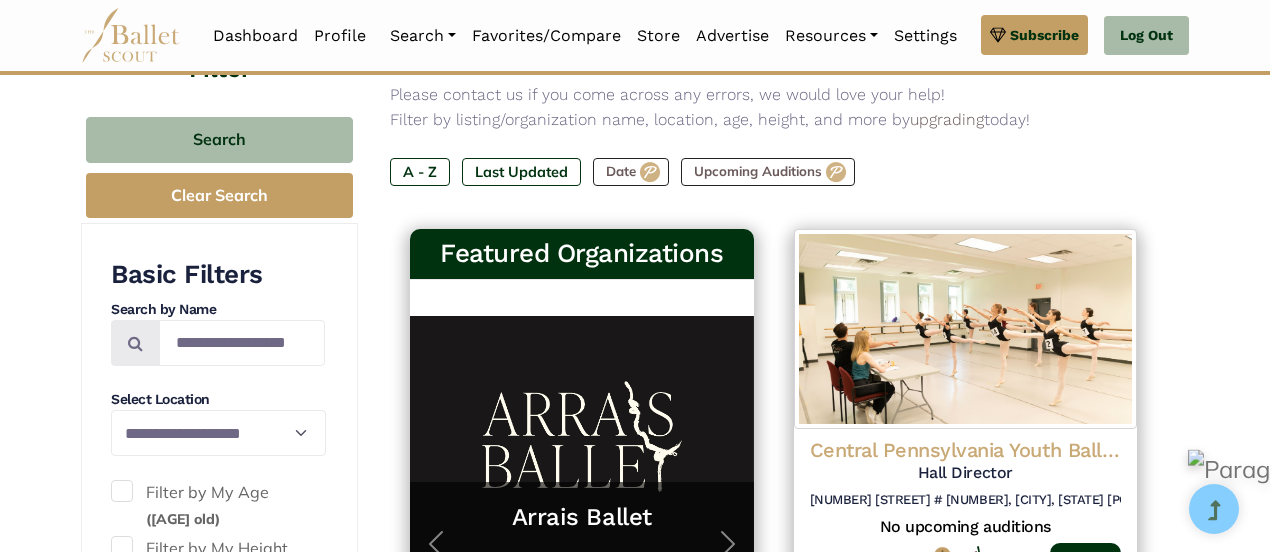 scroll, scrollTop: 274, scrollLeft: 0, axis: vertical 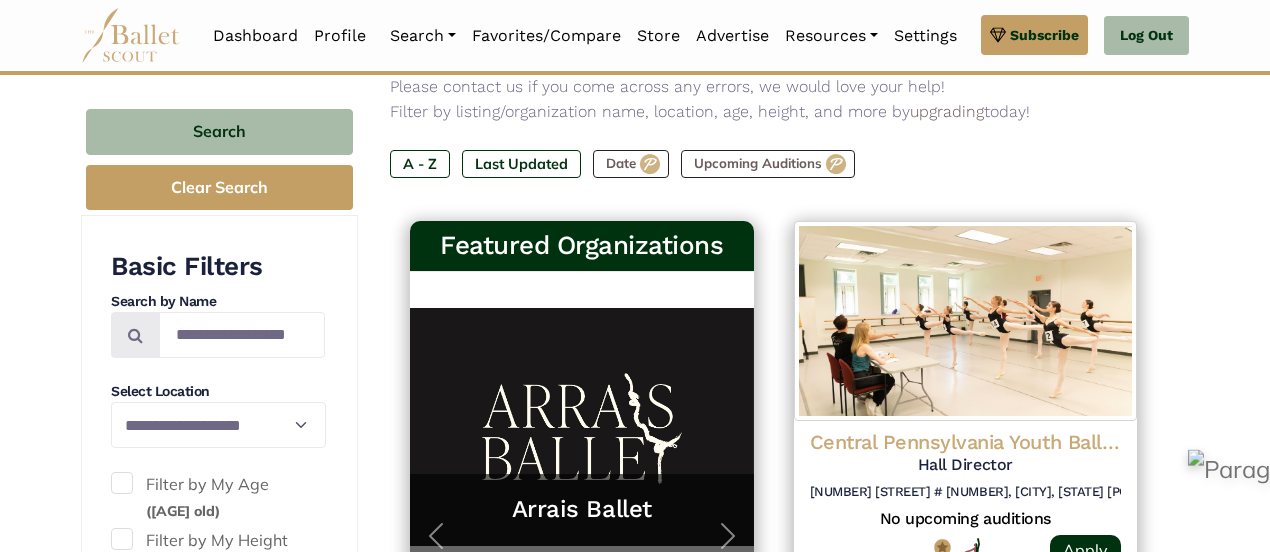 click on "Last Updated" at bounding box center [521, 164] 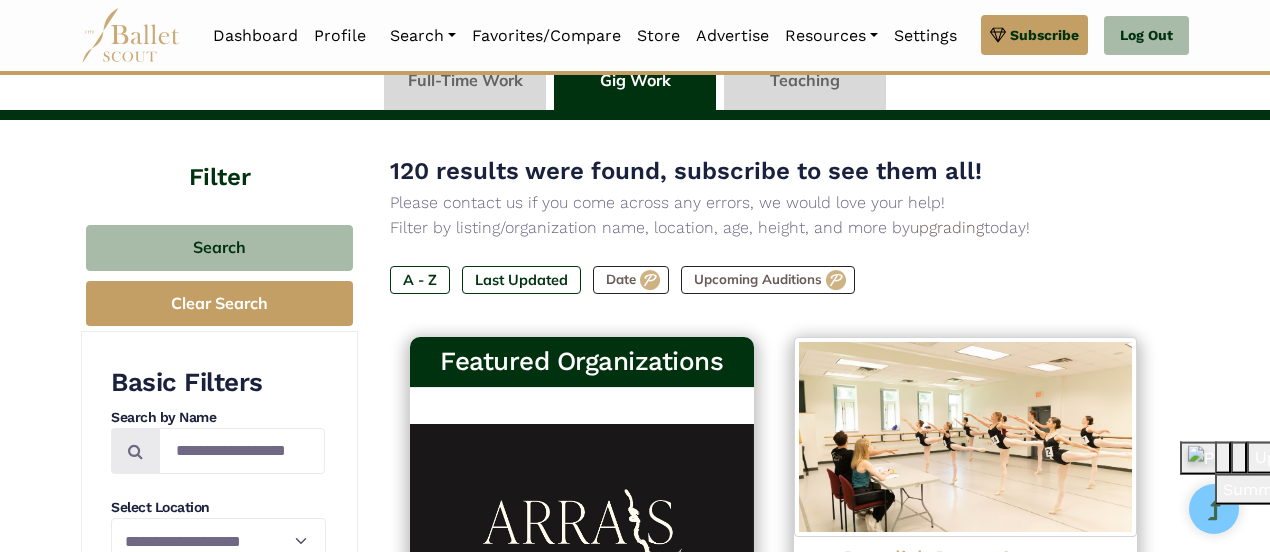 scroll, scrollTop: 0, scrollLeft: 0, axis: both 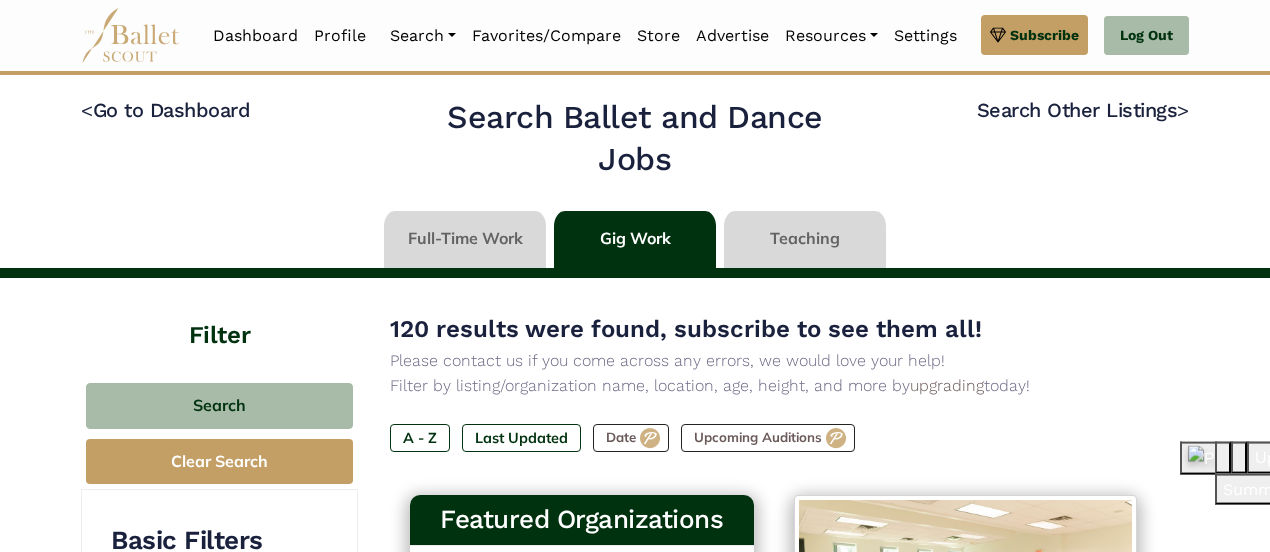 click at bounding box center (465, 239) 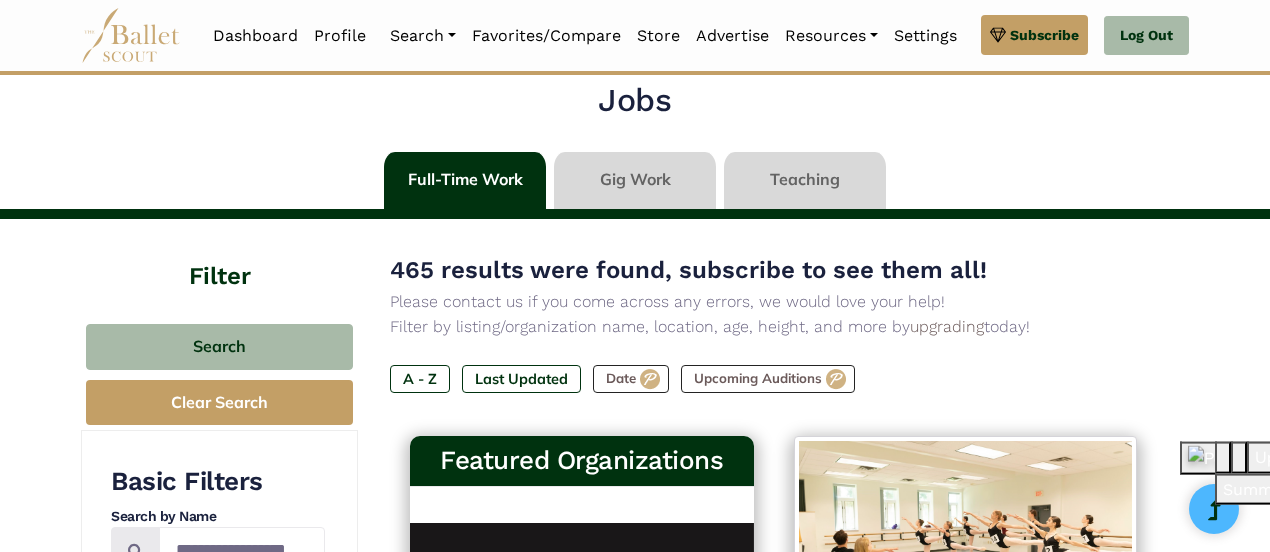 scroll, scrollTop: 90, scrollLeft: 0, axis: vertical 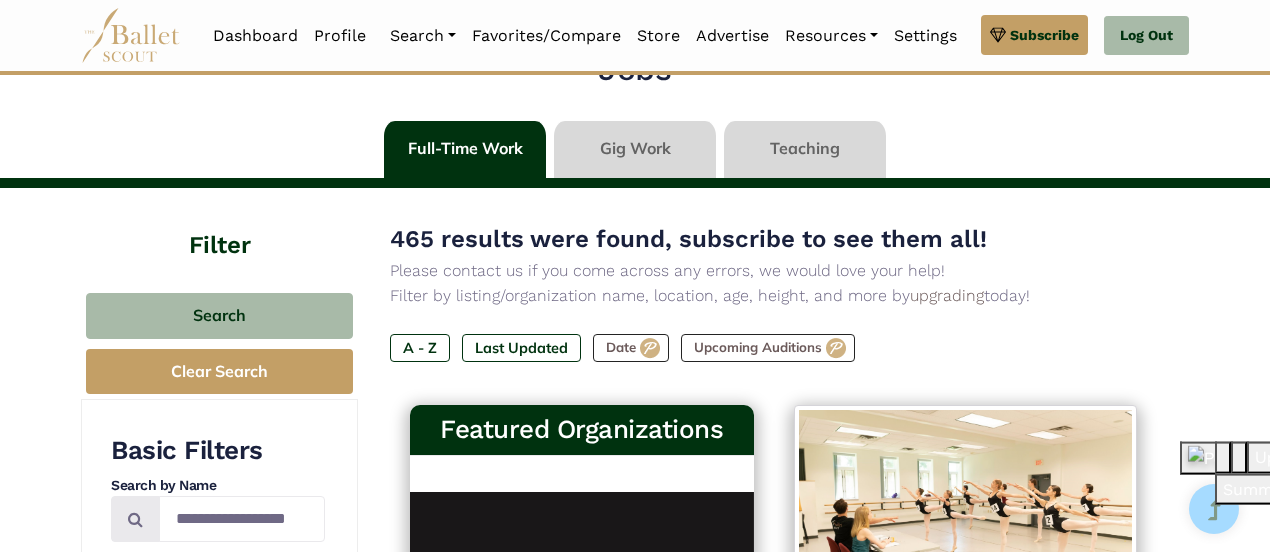click on "Last Updated" at bounding box center [521, 348] 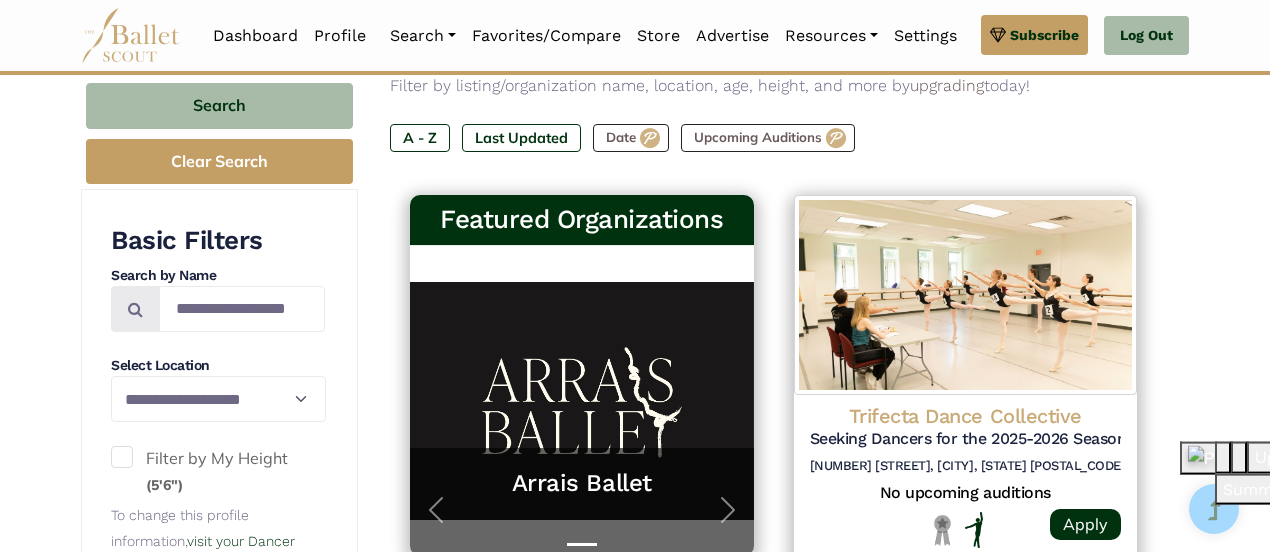 scroll, scrollTop: 308, scrollLeft: 0, axis: vertical 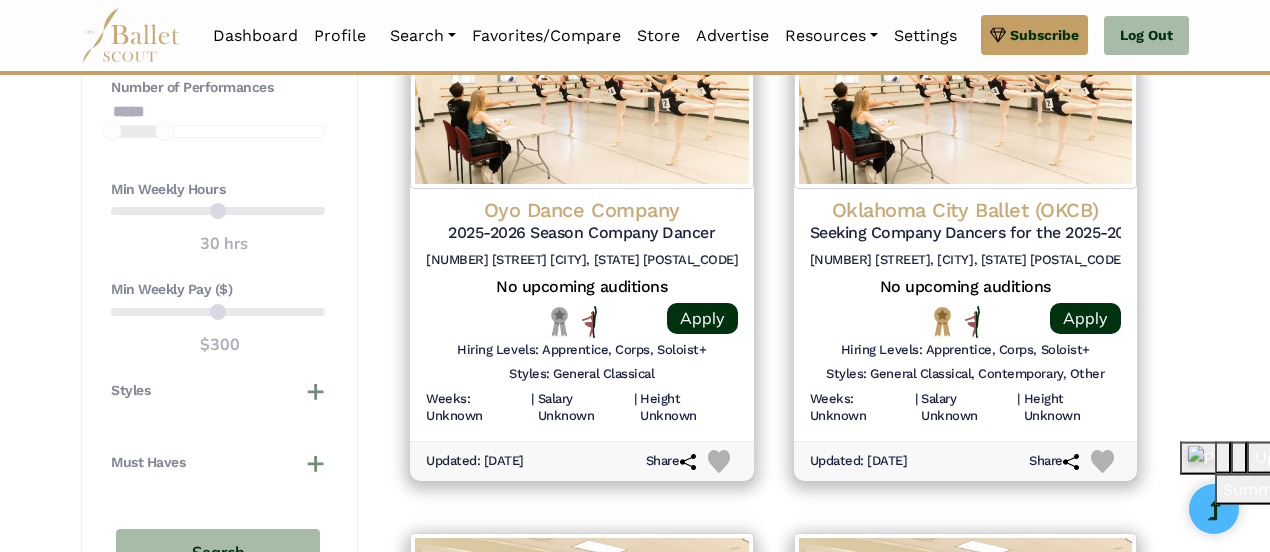 click on "Oklahoma City Ballet (OKCB)" at bounding box center [966, -886] 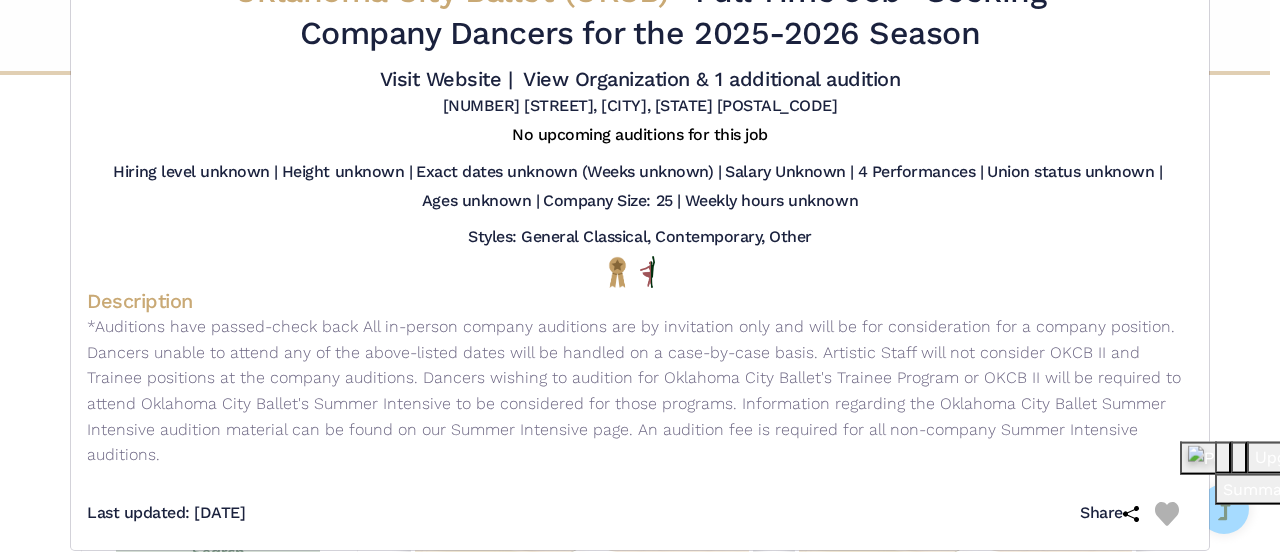 scroll, scrollTop: 0, scrollLeft: 0, axis: both 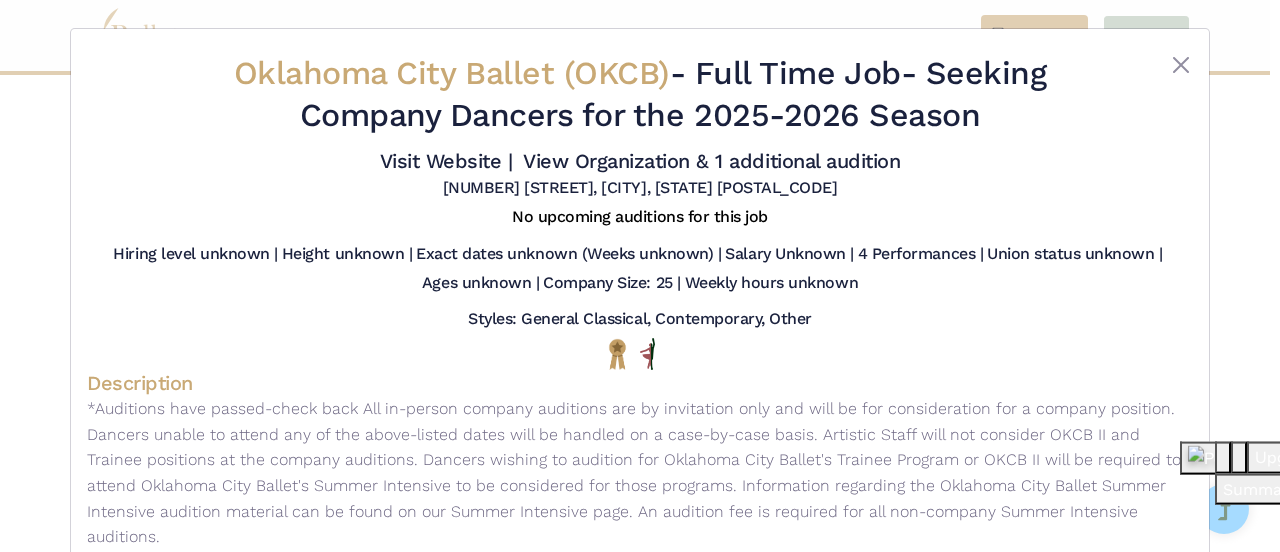 click on "Visit Website |" at bounding box center (446, 161) 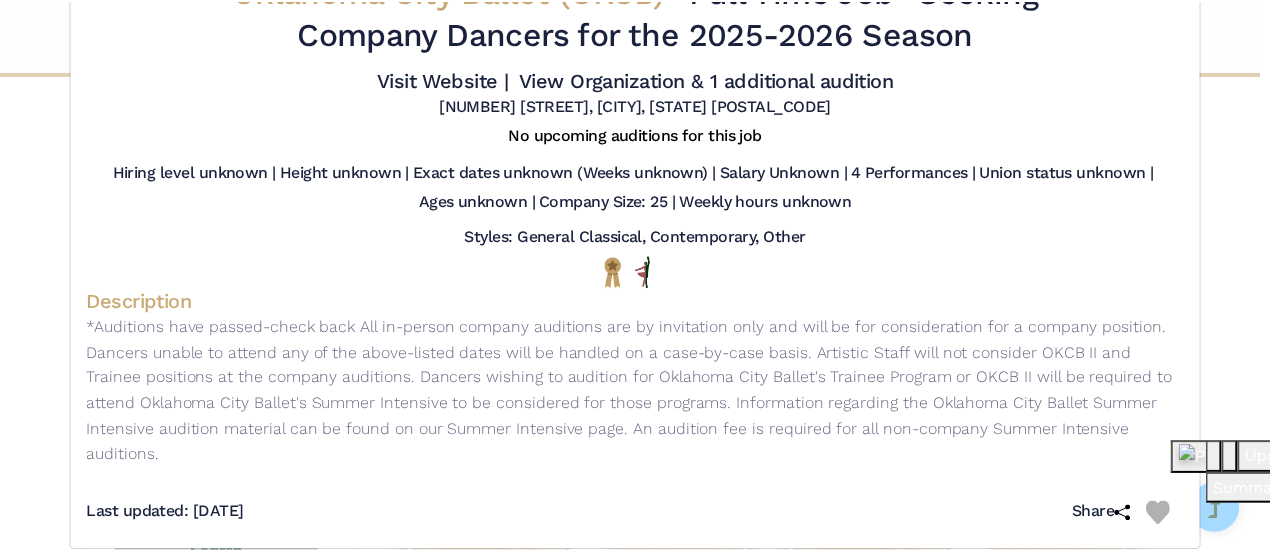 scroll, scrollTop: 0, scrollLeft: 0, axis: both 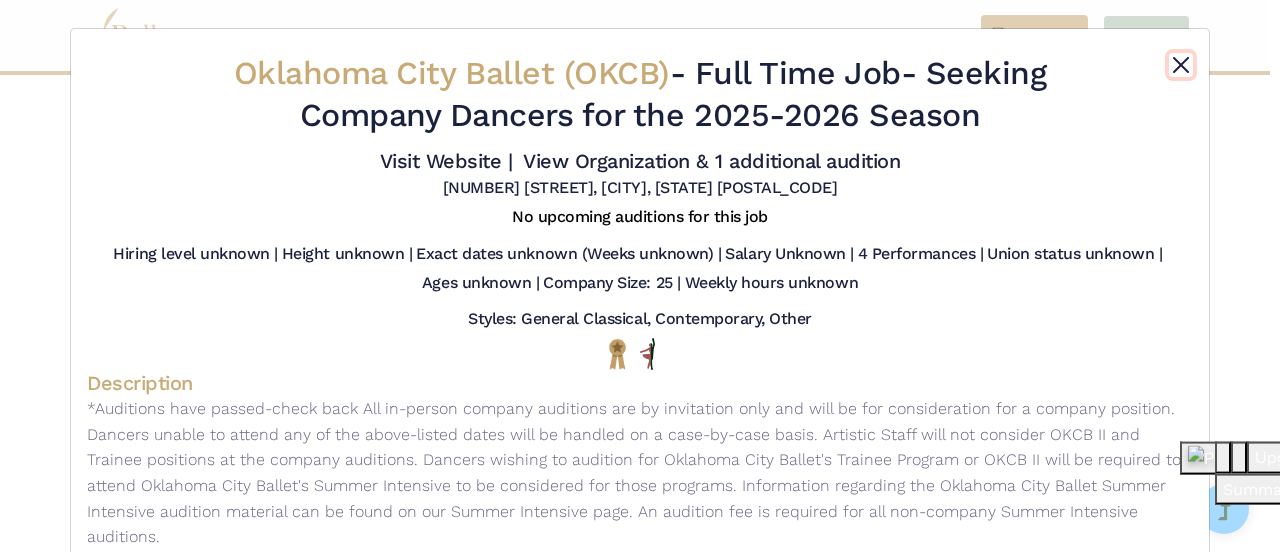 click at bounding box center (1181, 65) 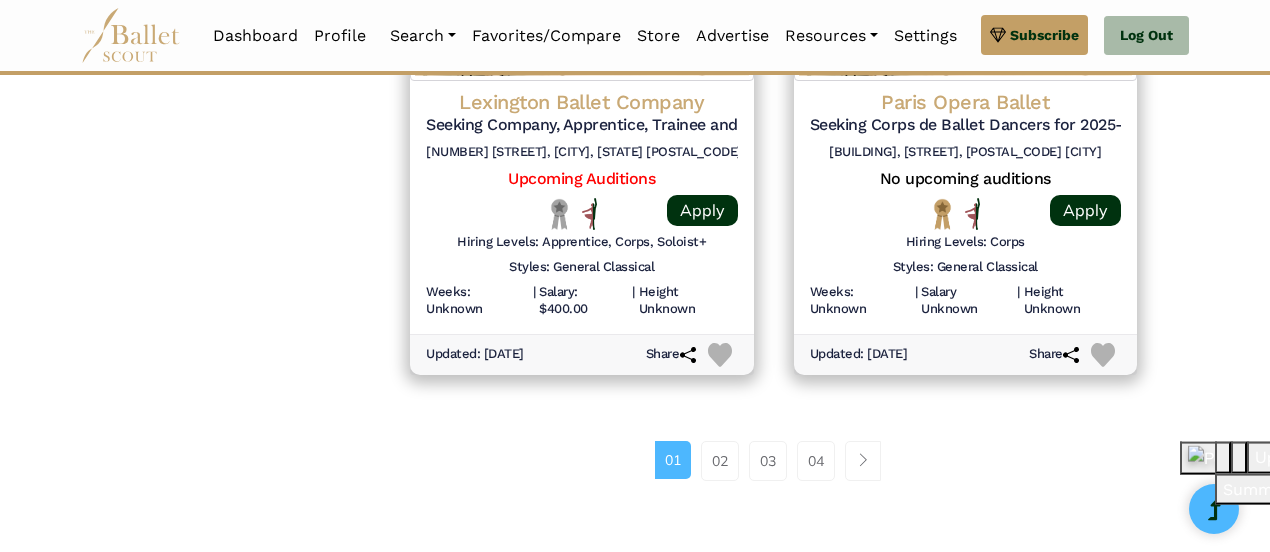 scroll, scrollTop: 2808, scrollLeft: 0, axis: vertical 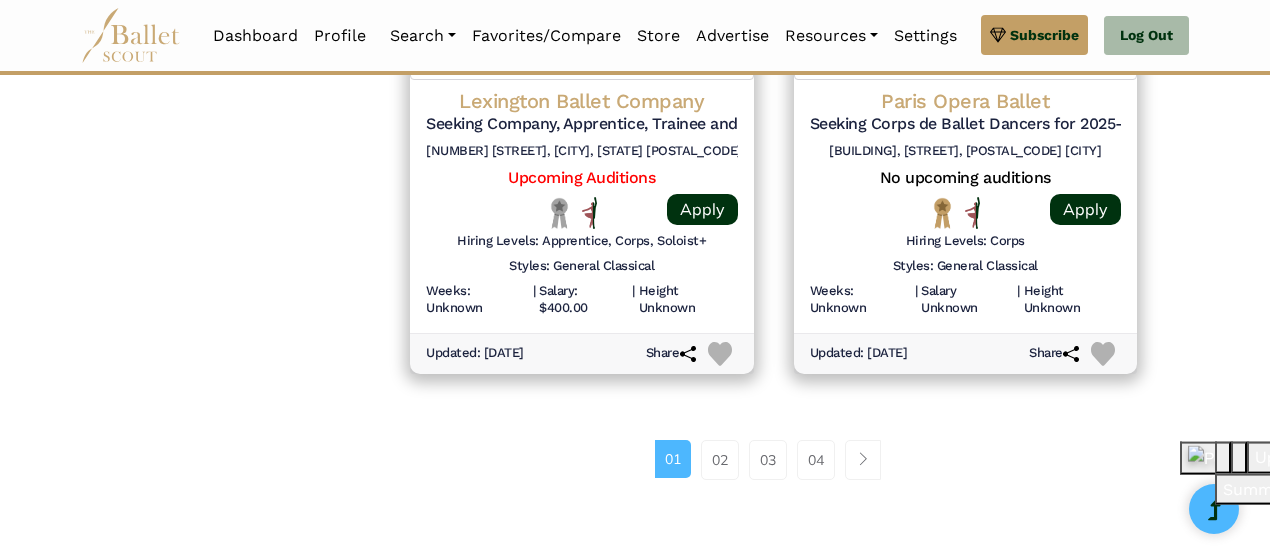 click on "02" at bounding box center (720, 460) 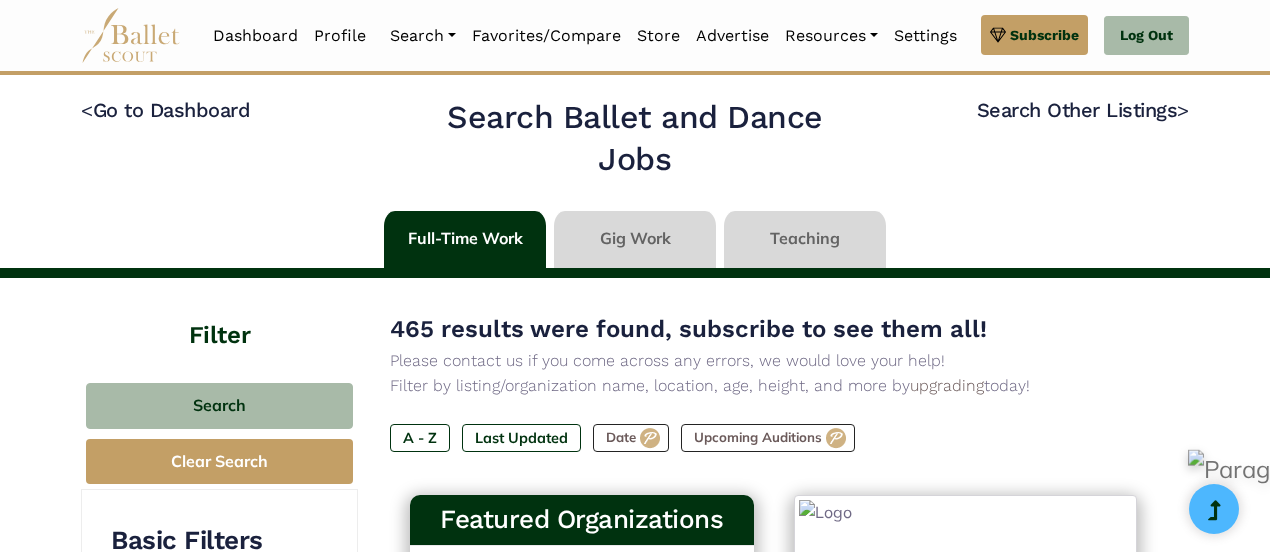 scroll, scrollTop: 249, scrollLeft: 0, axis: vertical 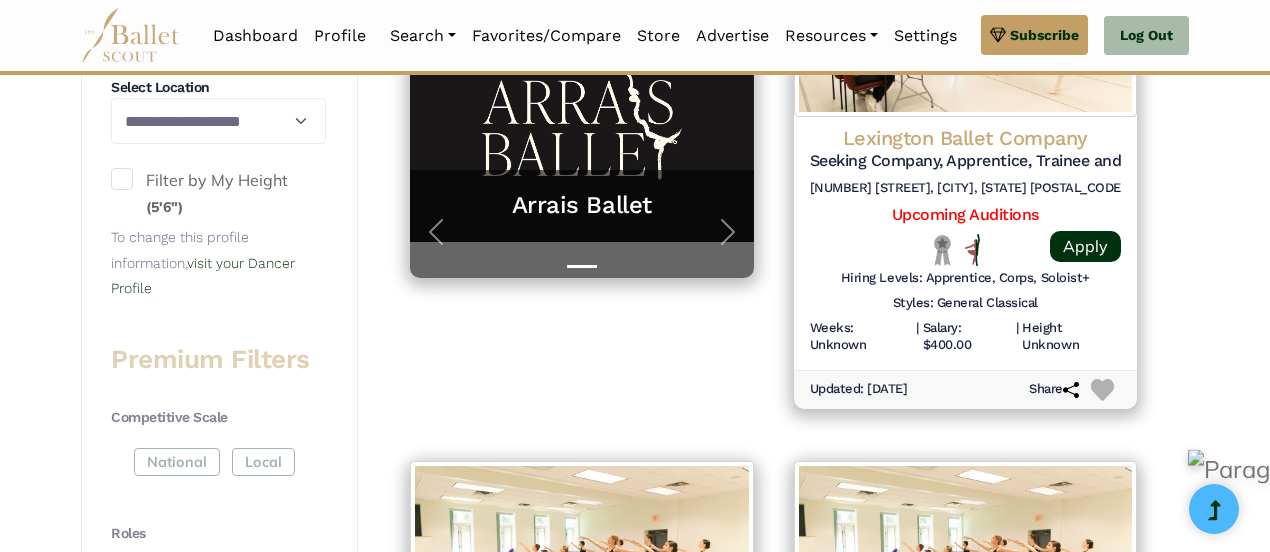 click on "Lexington Ballet Company" at bounding box center (966, 138) 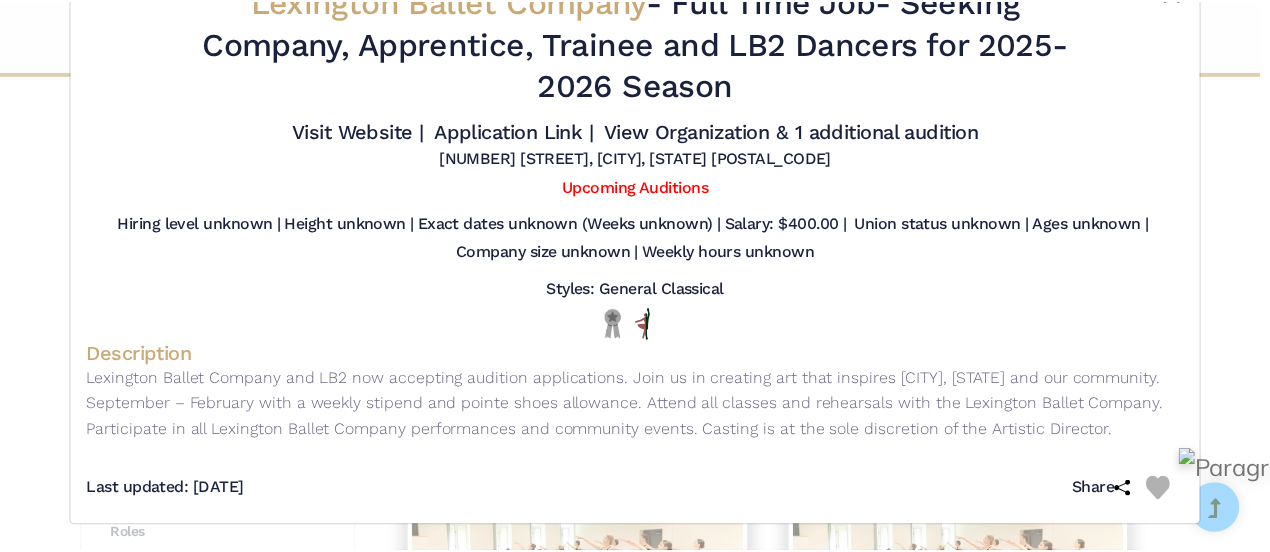 scroll, scrollTop: 0, scrollLeft: 0, axis: both 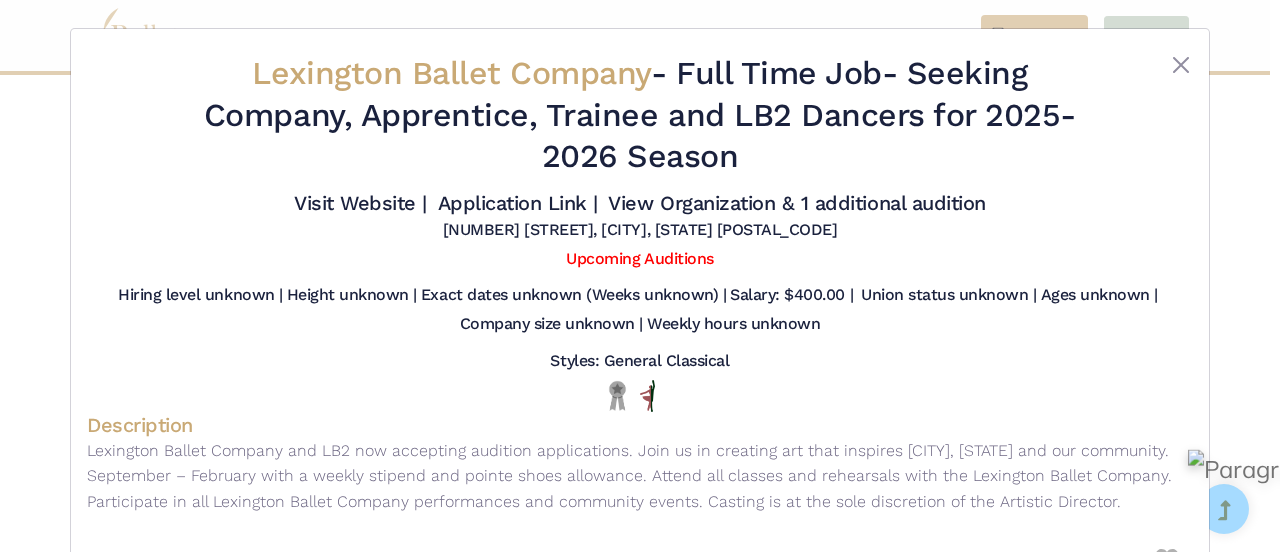 click at bounding box center [1181, 65] 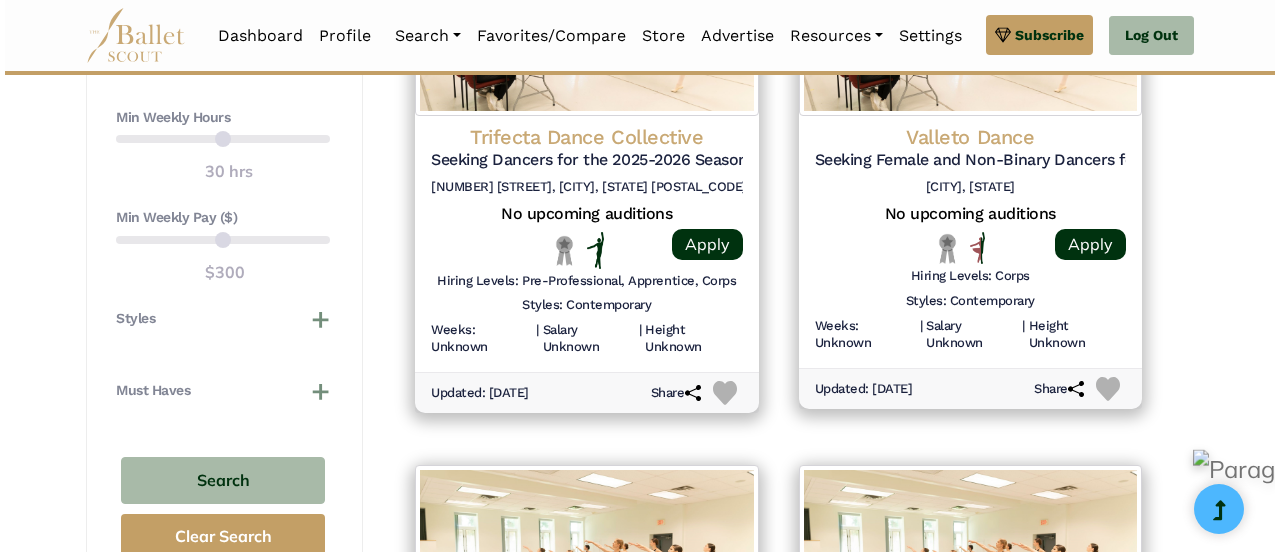 scroll, scrollTop: 1675, scrollLeft: 0, axis: vertical 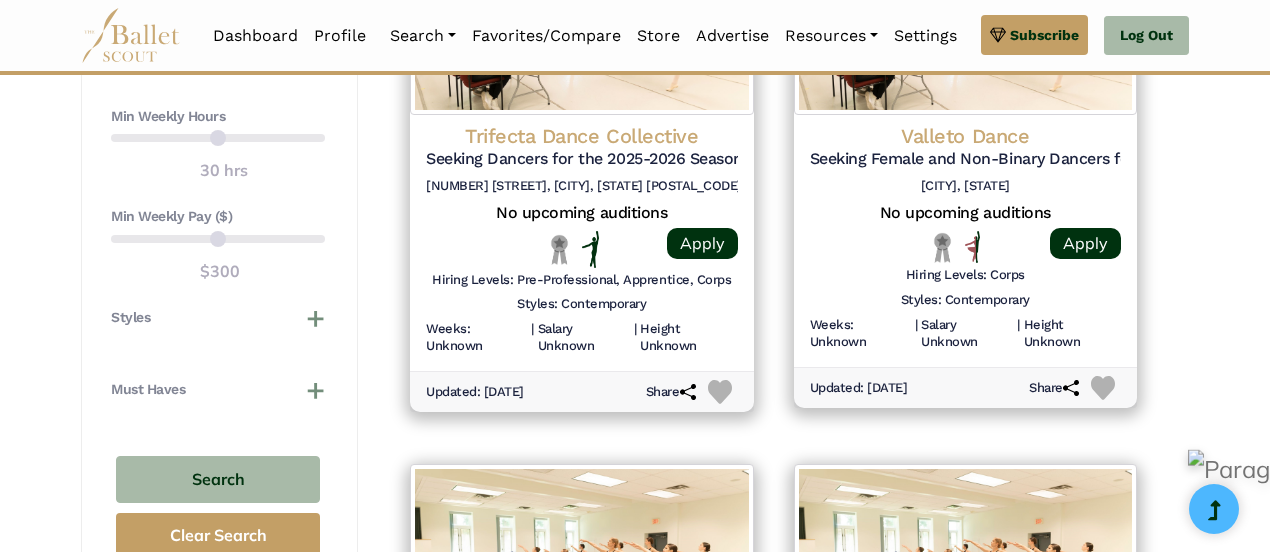 click on "Valleto Dance
Seeking Female and Non-Binary Dancers for 2024-2025 Season
New York, NY
No upcoming auditions
Apply | |" at bounding box center [966, 241] 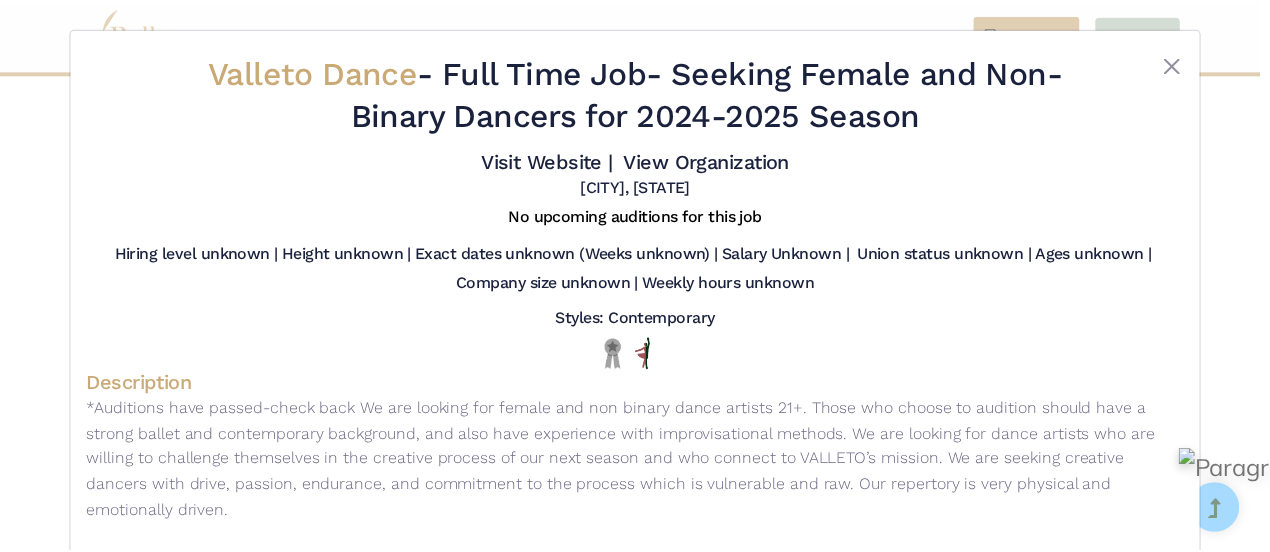 scroll, scrollTop: 56, scrollLeft: 0, axis: vertical 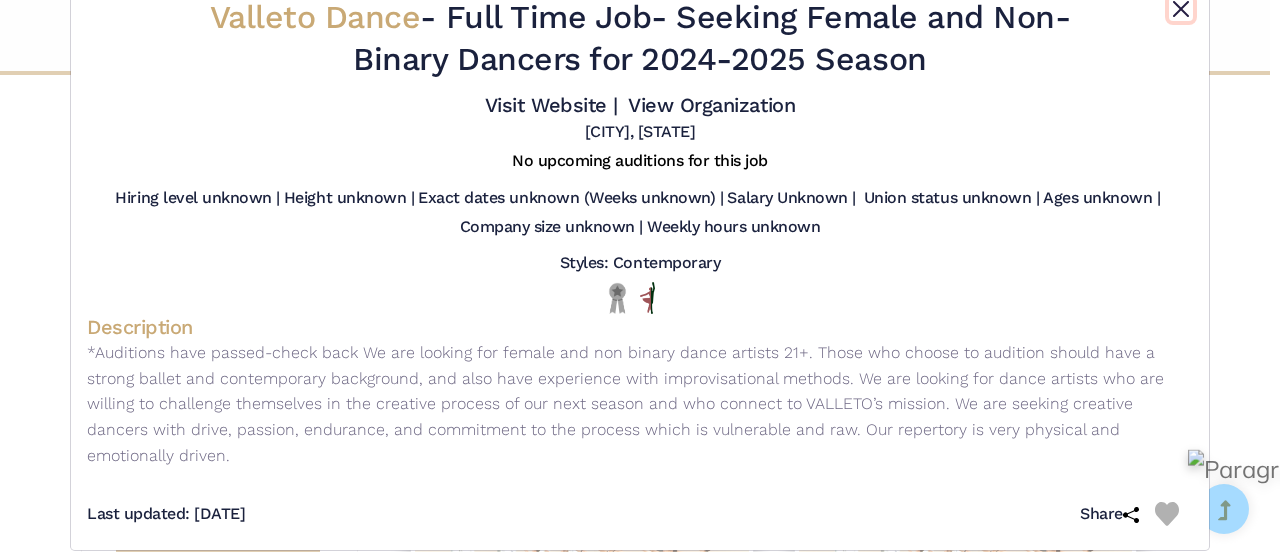 click at bounding box center (1181, 9) 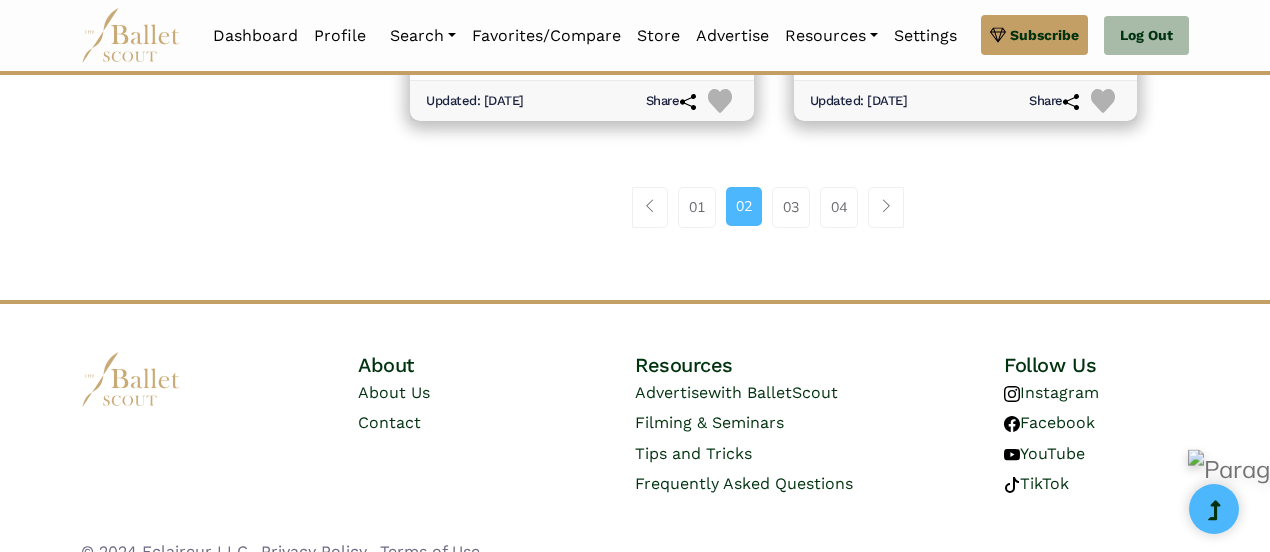 scroll, scrollTop: 3050, scrollLeft: 0, axis: vertical 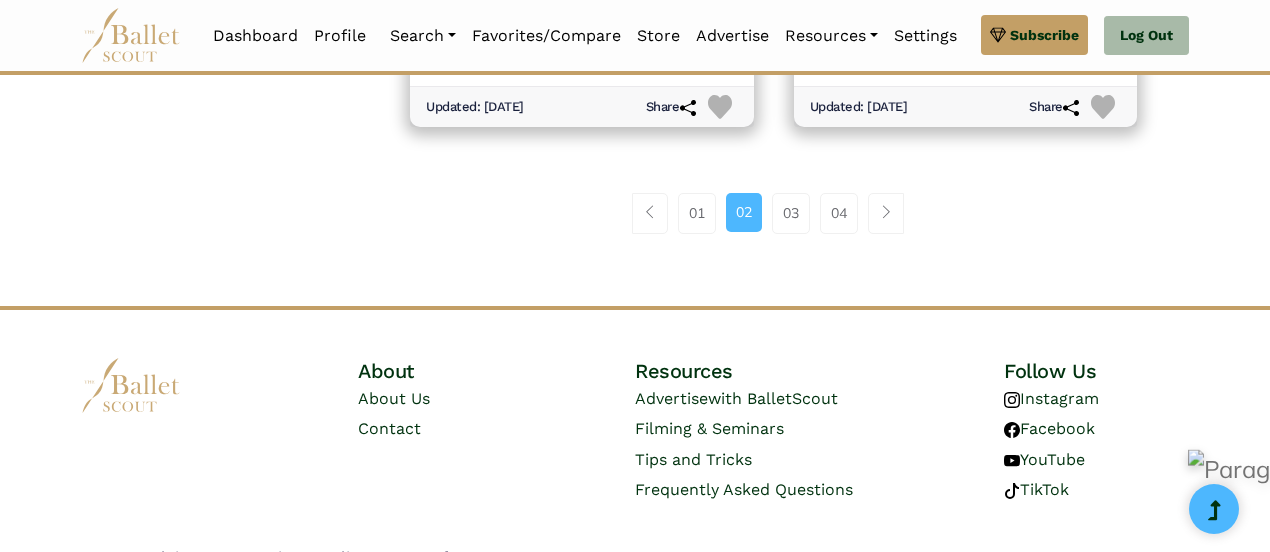 click on "03" at bounding box center (791, 213) 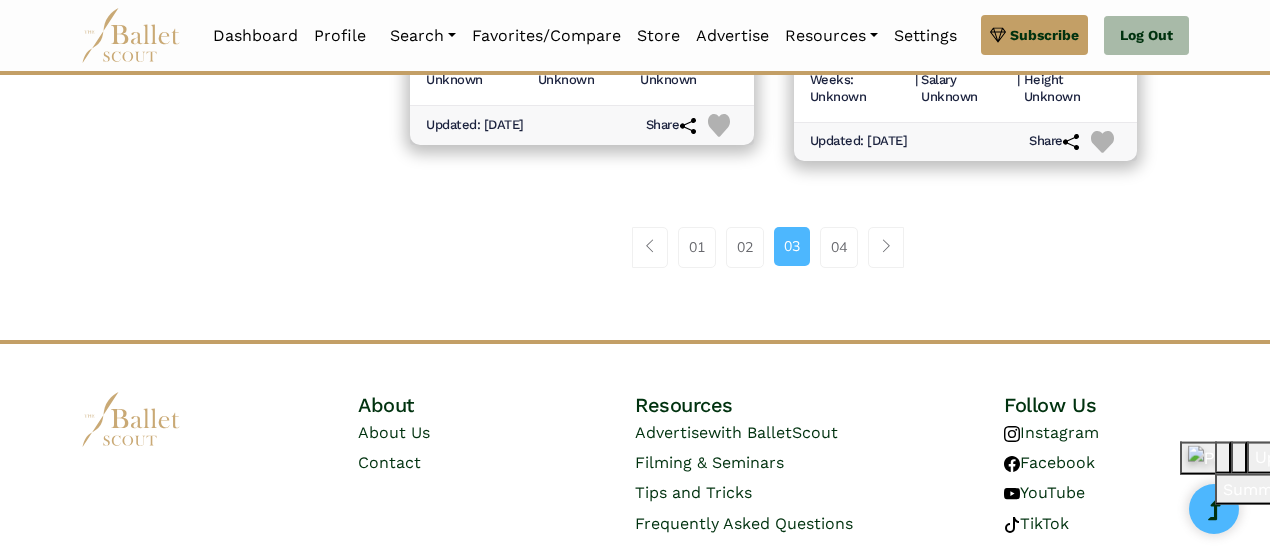 scroll, scrollTop: 3046, scrollLeft: 0, axis: vertical 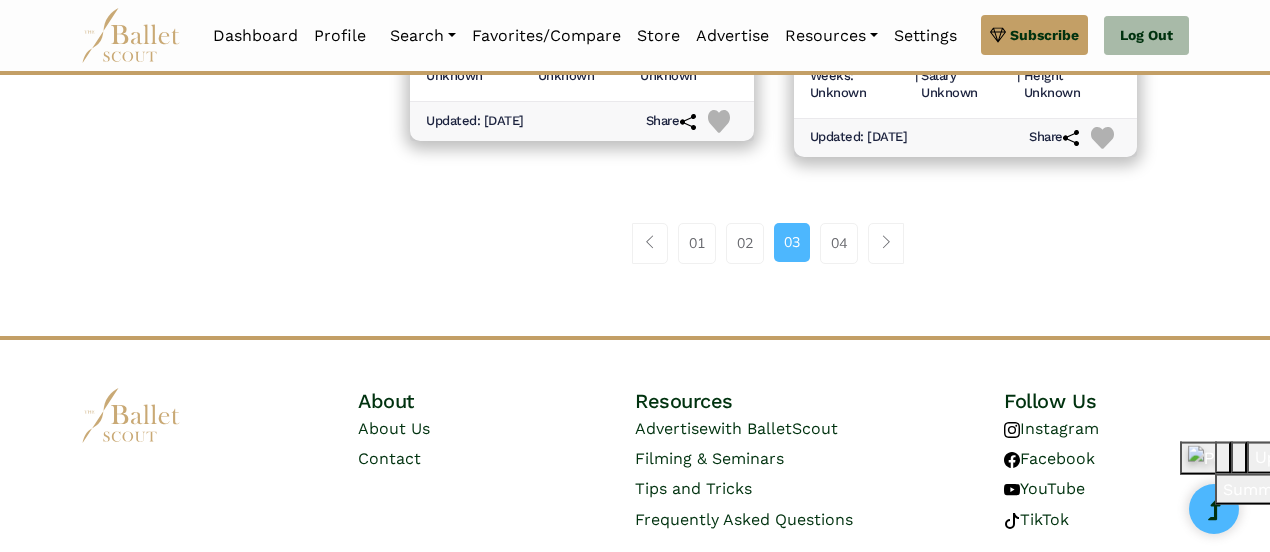 click on "04" at bounding box center [839, 243] 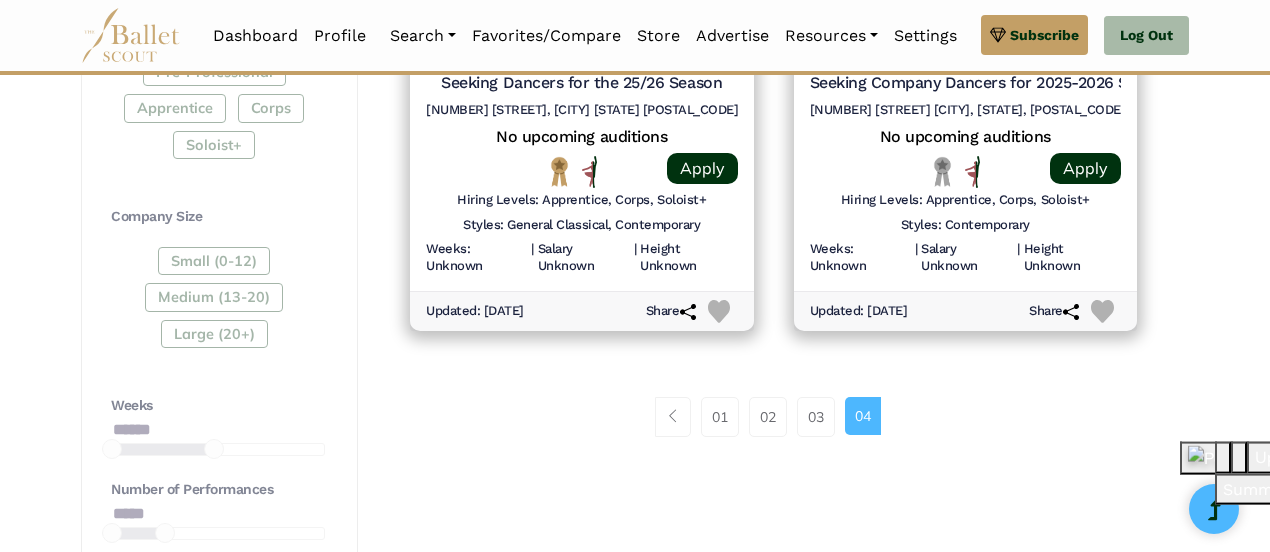 scroll, scrollTop: 1149, scrollLeft: 0, axis: vertical 